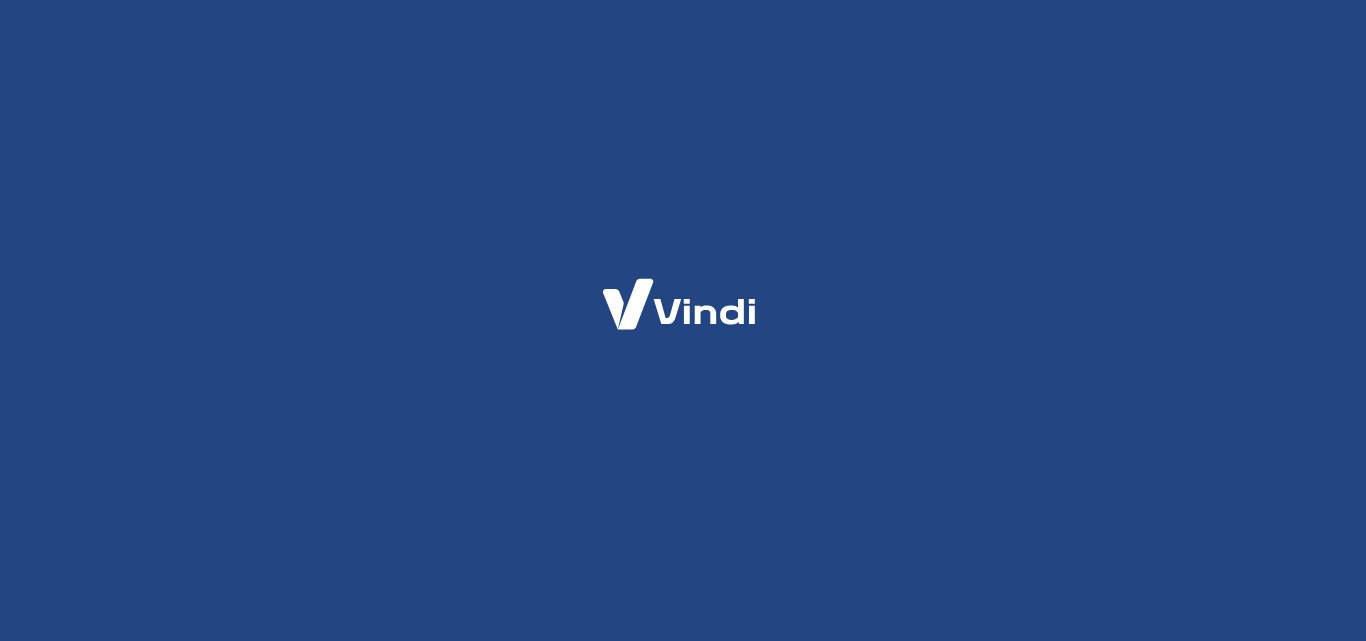 scroll, scrollTop: 0, scrollLeft: 0, axis: both 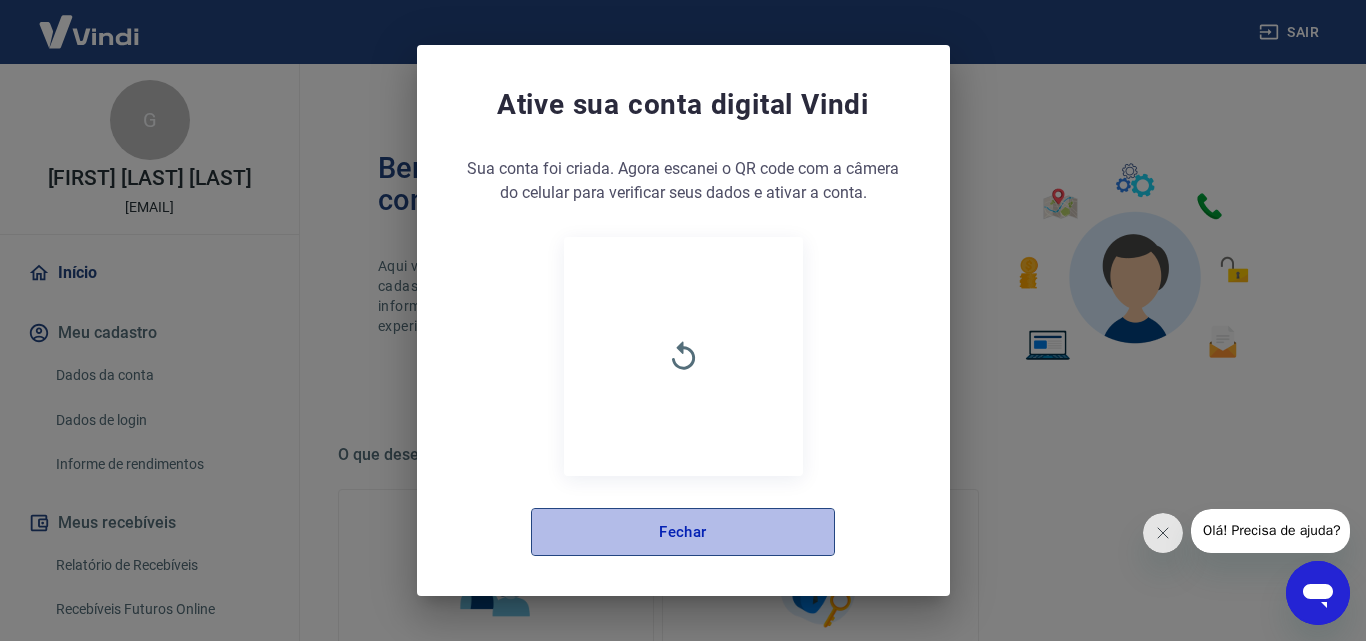 click on "Fechar" at bounding box center (683, 532) 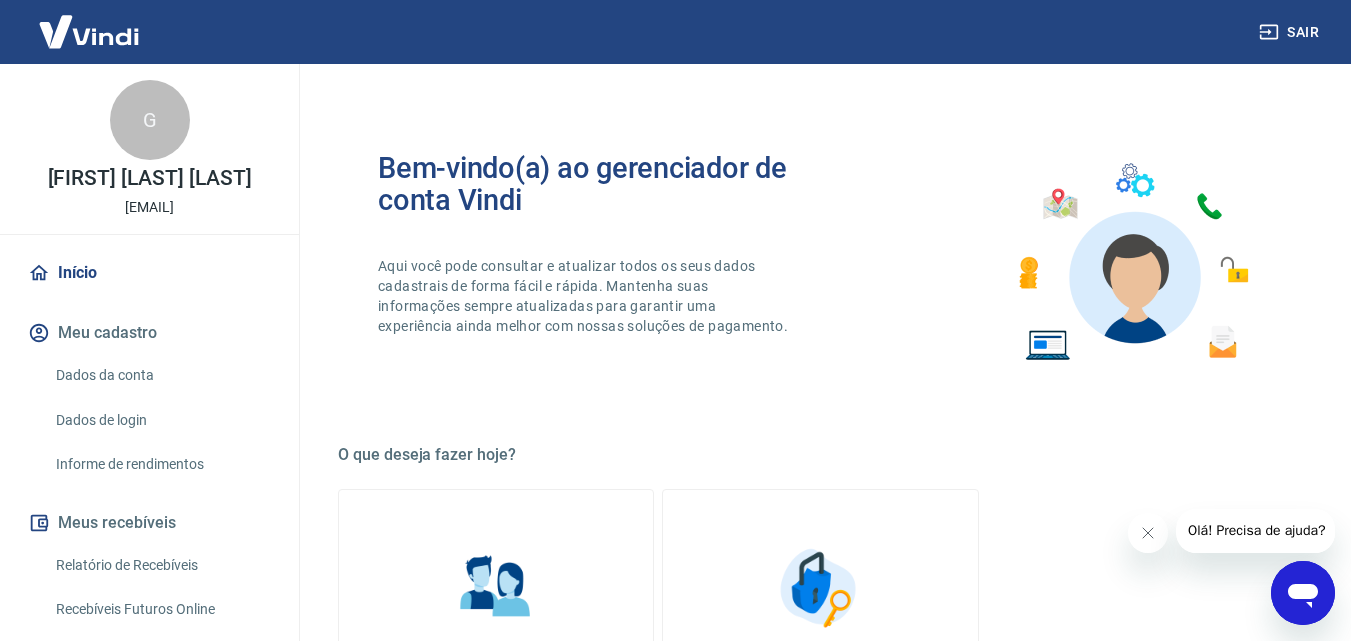 click on "Relatório de Recebíveis" at bounding box center (161, 565) 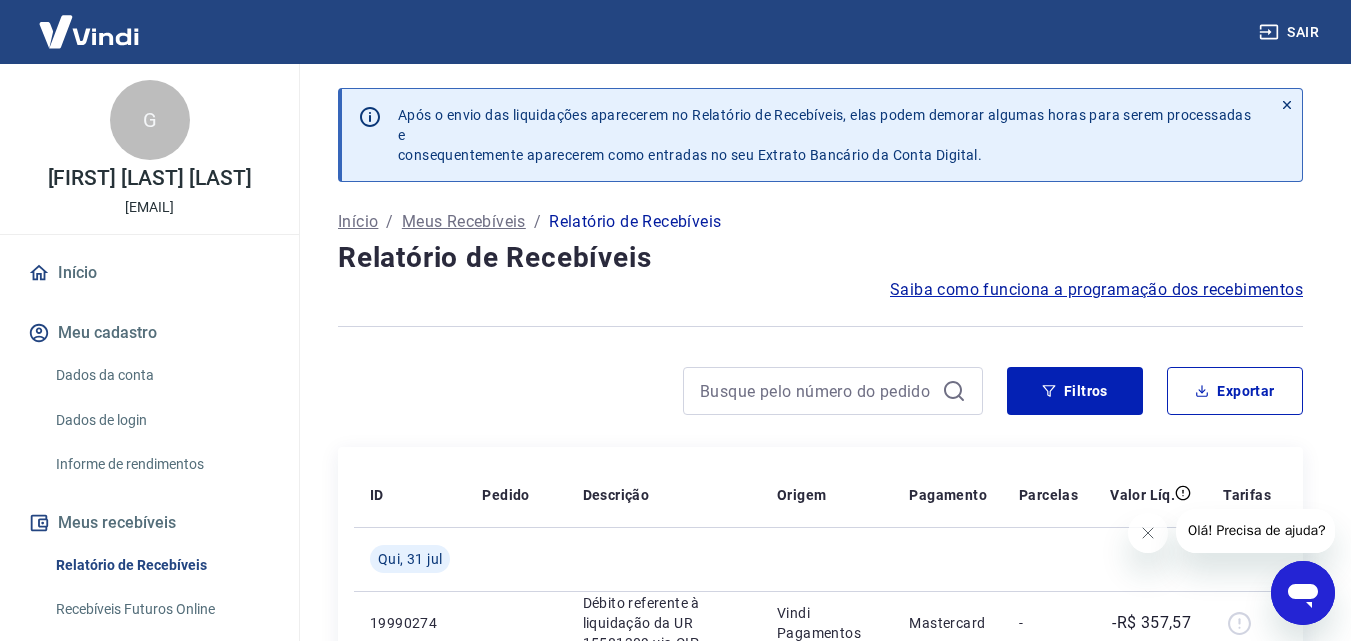 scroll, scrollTop: 505, scrollLeft: 0, axis: vertical 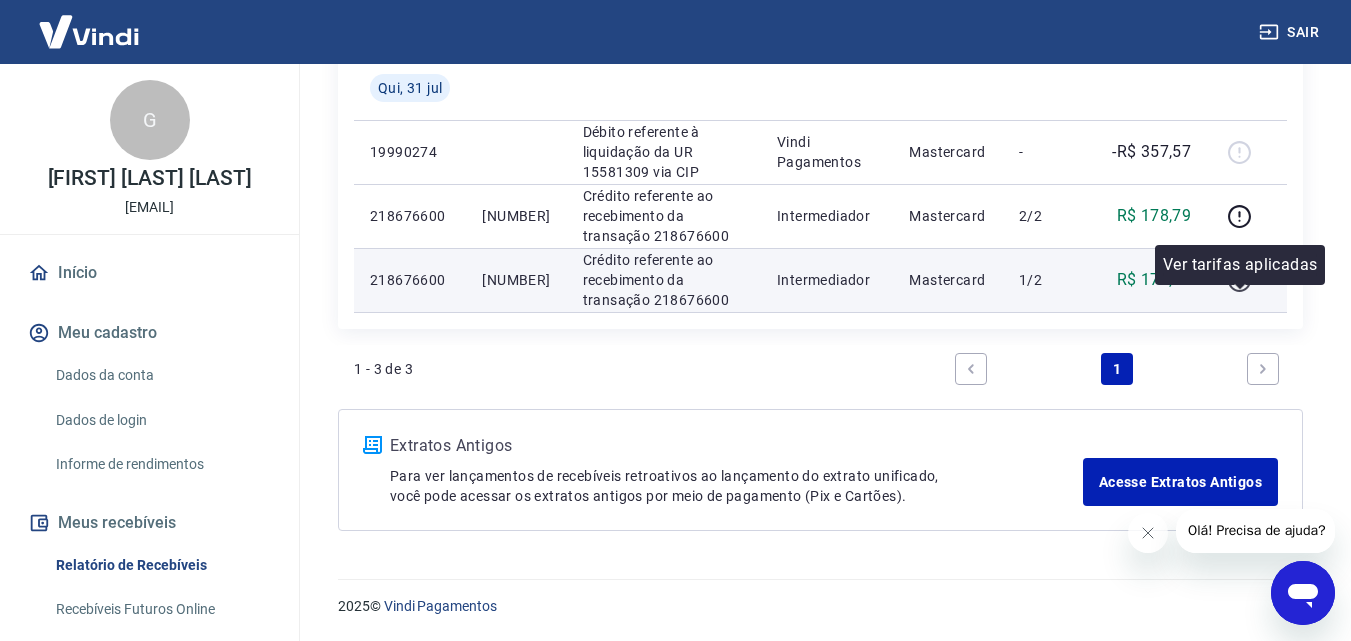 click 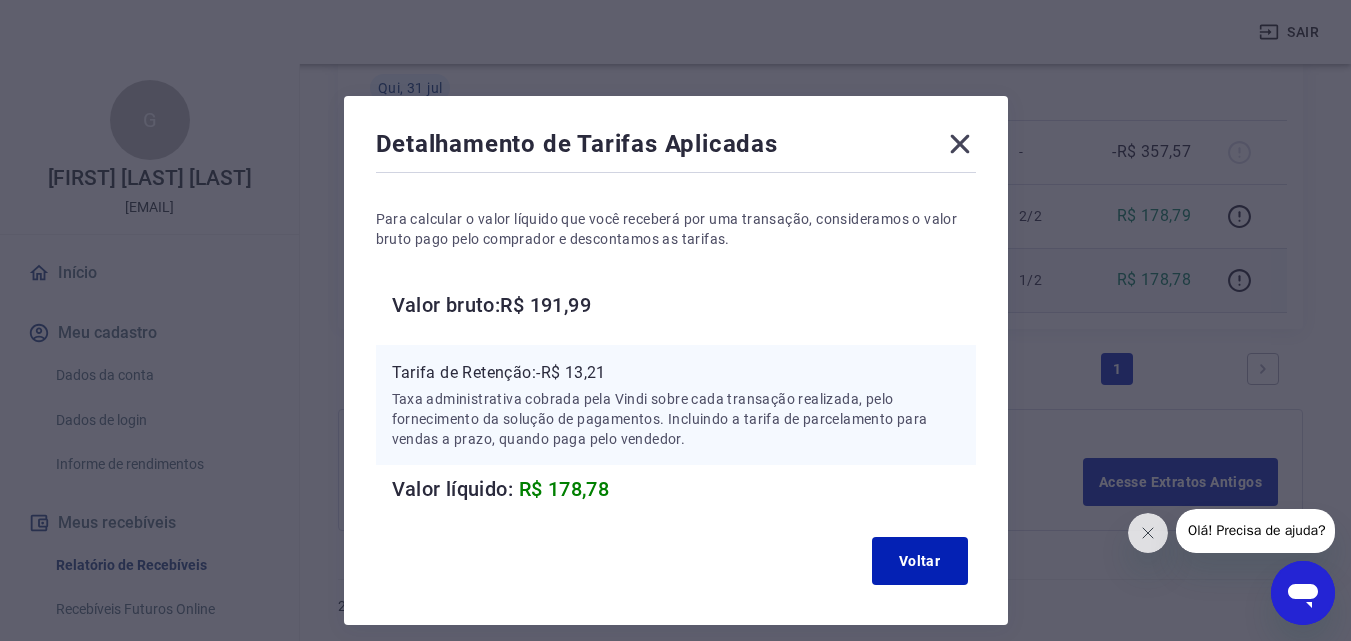 click 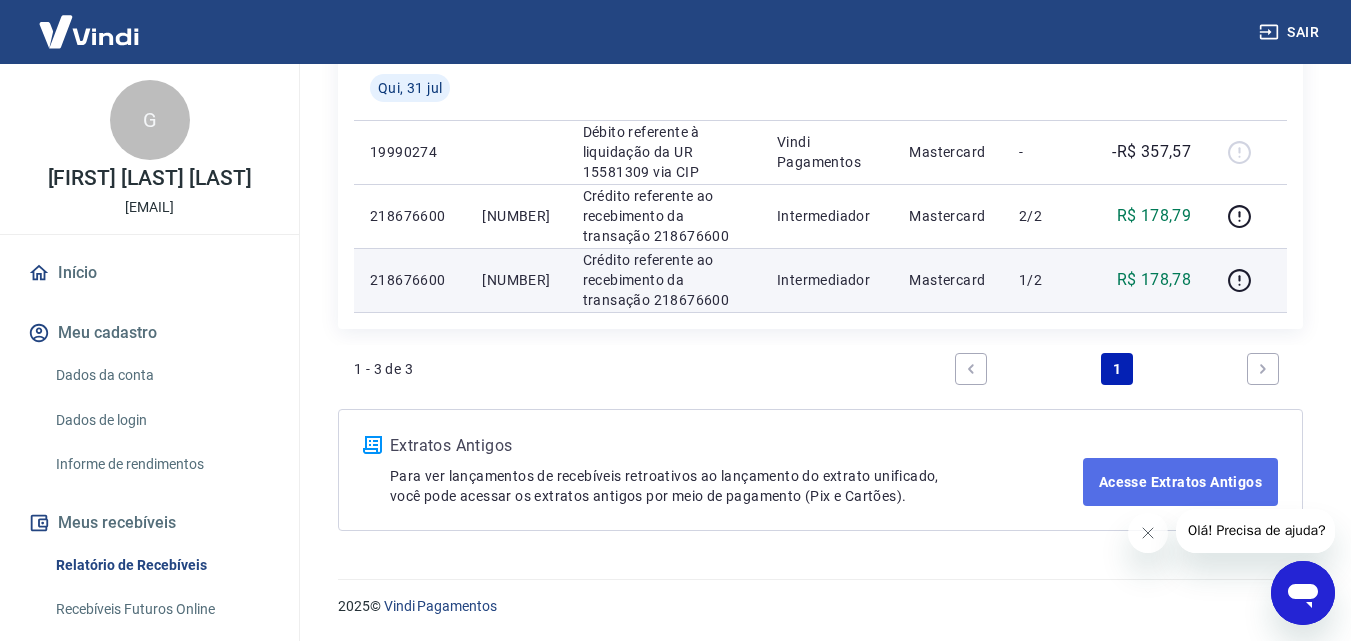 click on "Acesse Extratos Antigos" at bounding box center [1180, 482] 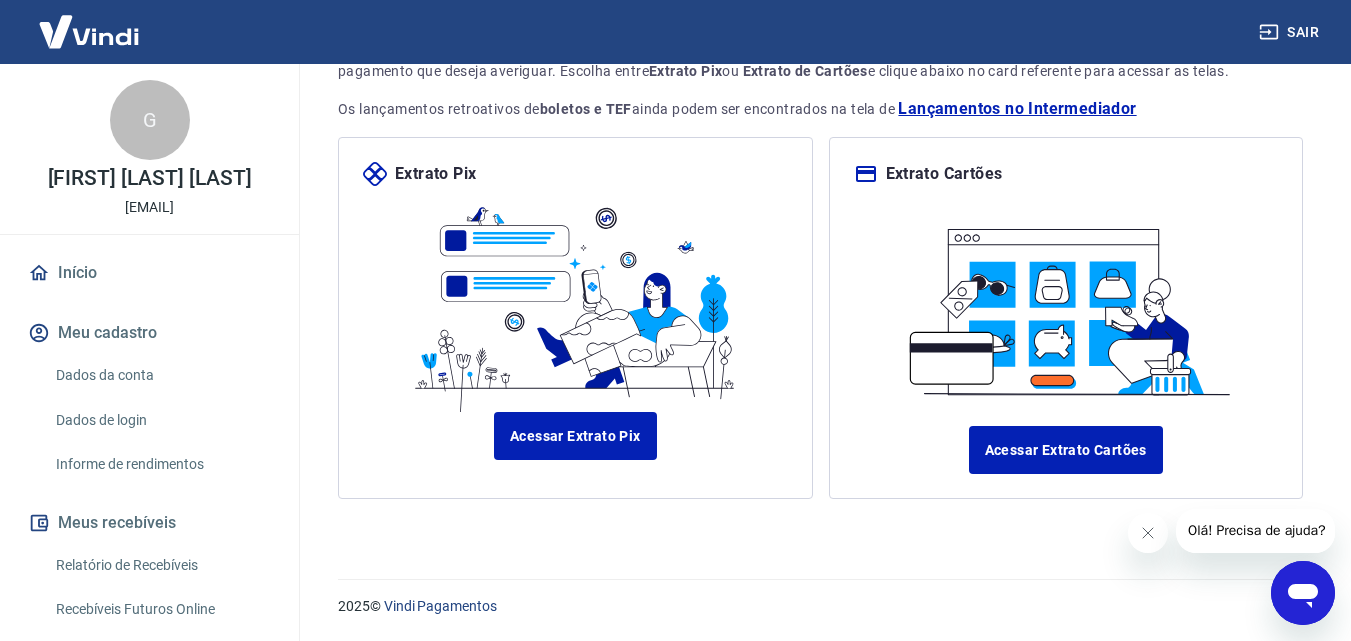 scroll, scrollTop: 0, scrollLeft: 0, axis: both 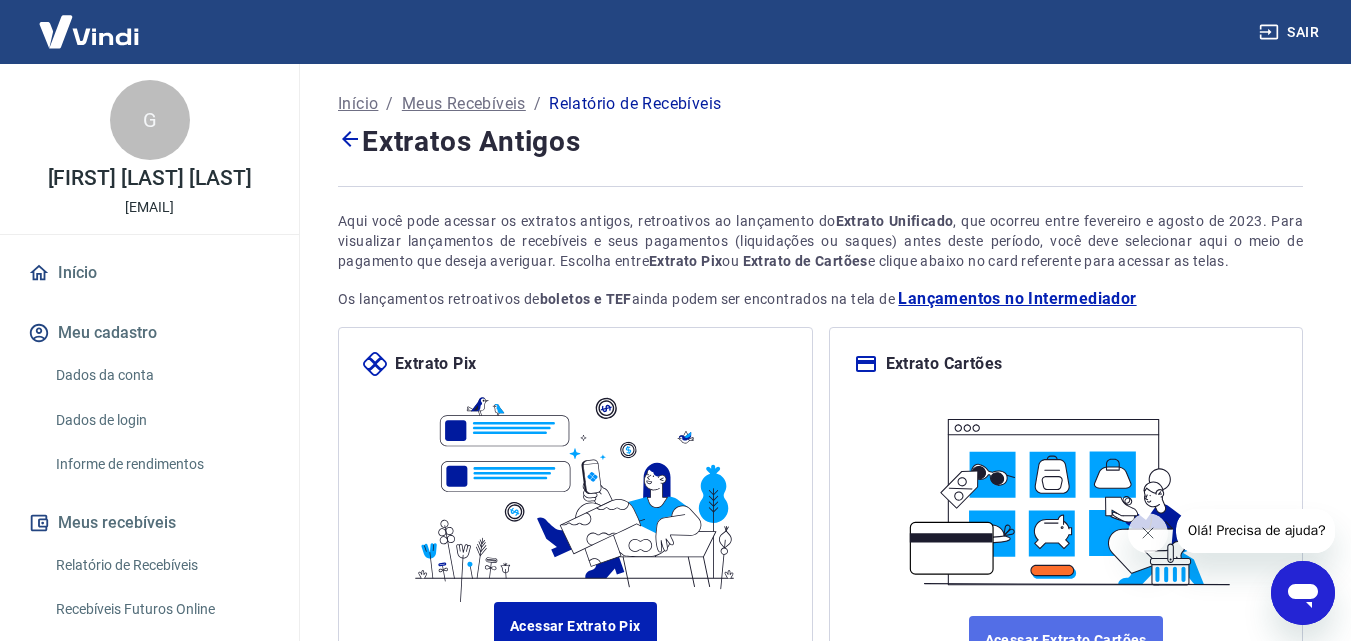 click on "Acessar Extrato Cartões" at bounding box center (1066, 640) 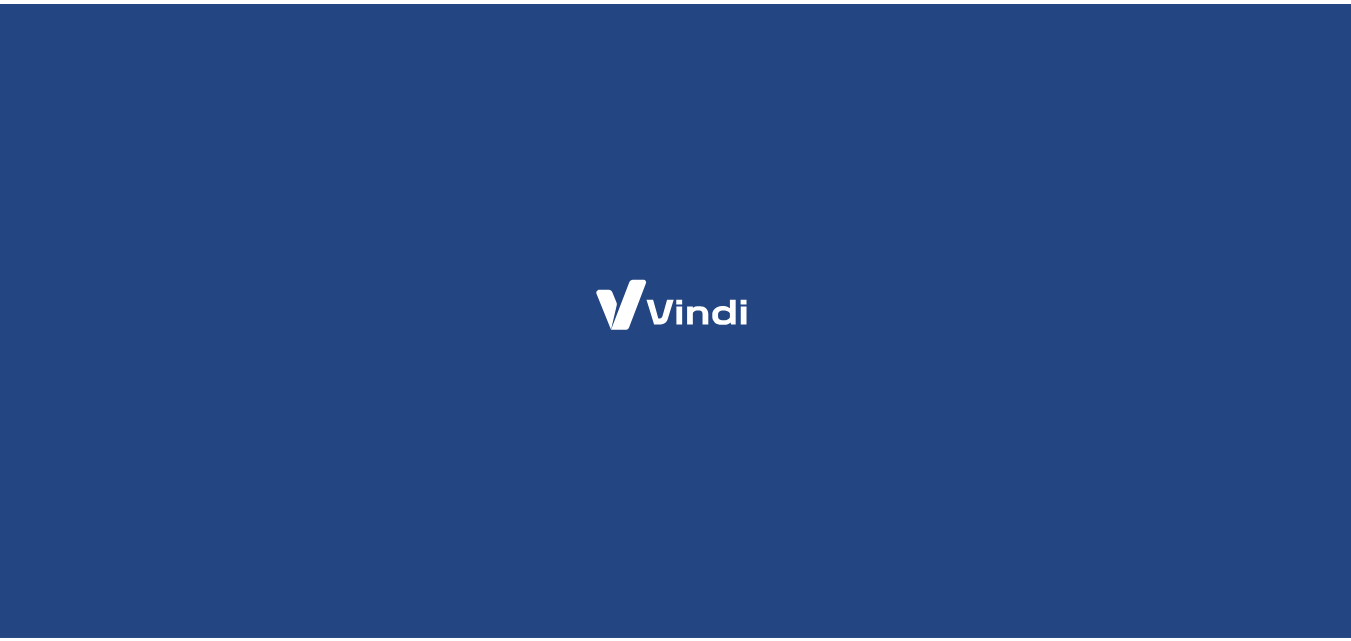 scroll, scrollTop: 0, scrollLeft: 0, axis: both 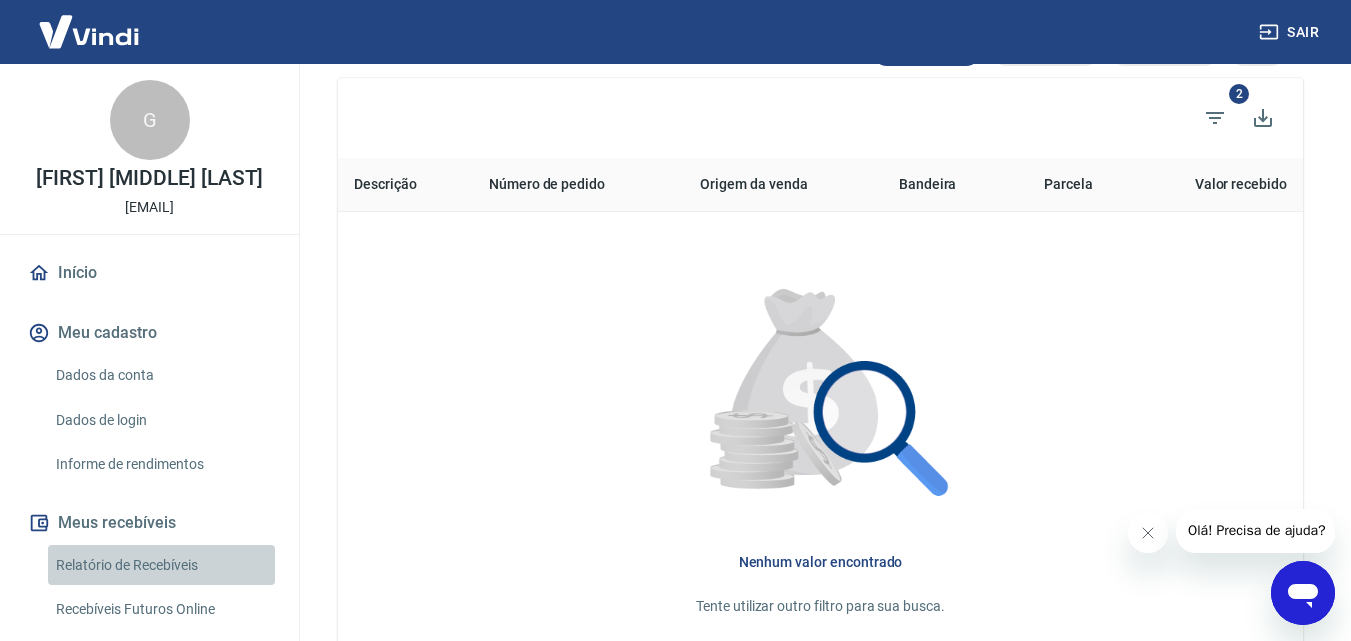 click on "Relatório de Recebíveis" at bounding box center [161, 565] 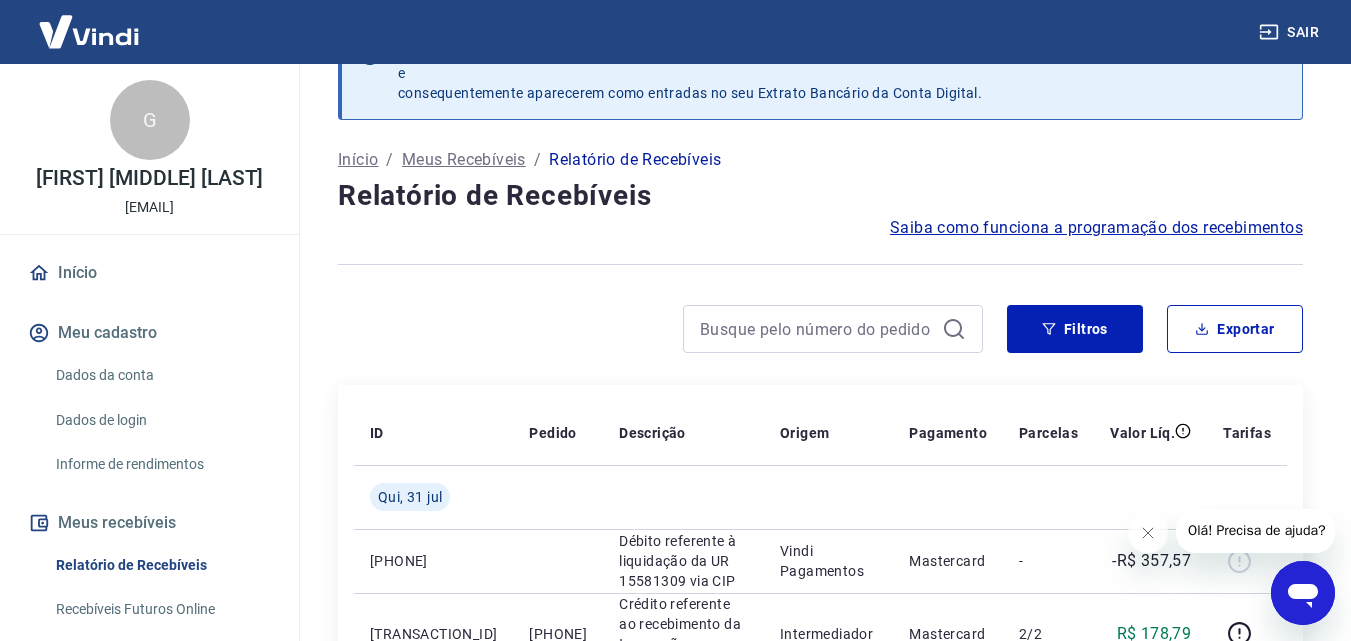 scroll, scrollTop: 440, scrollLeft: 0, axis: vertical 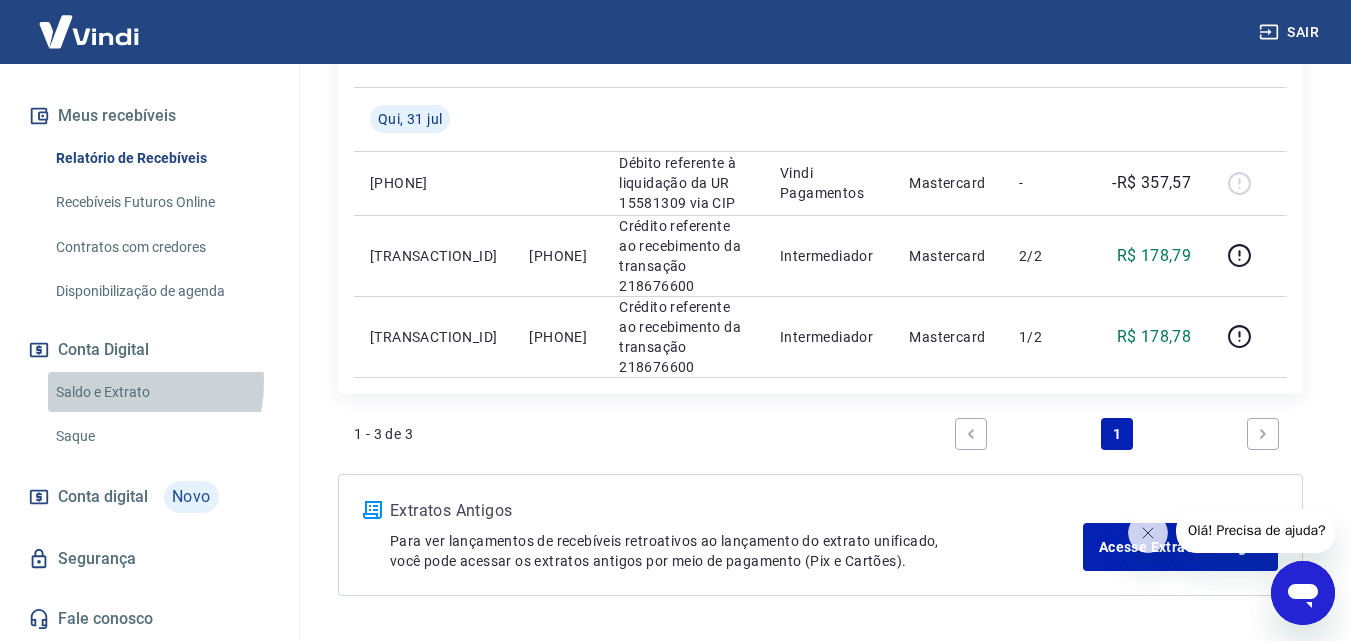 click on "Saldo e Extrato" at bounding box center (161, 392) 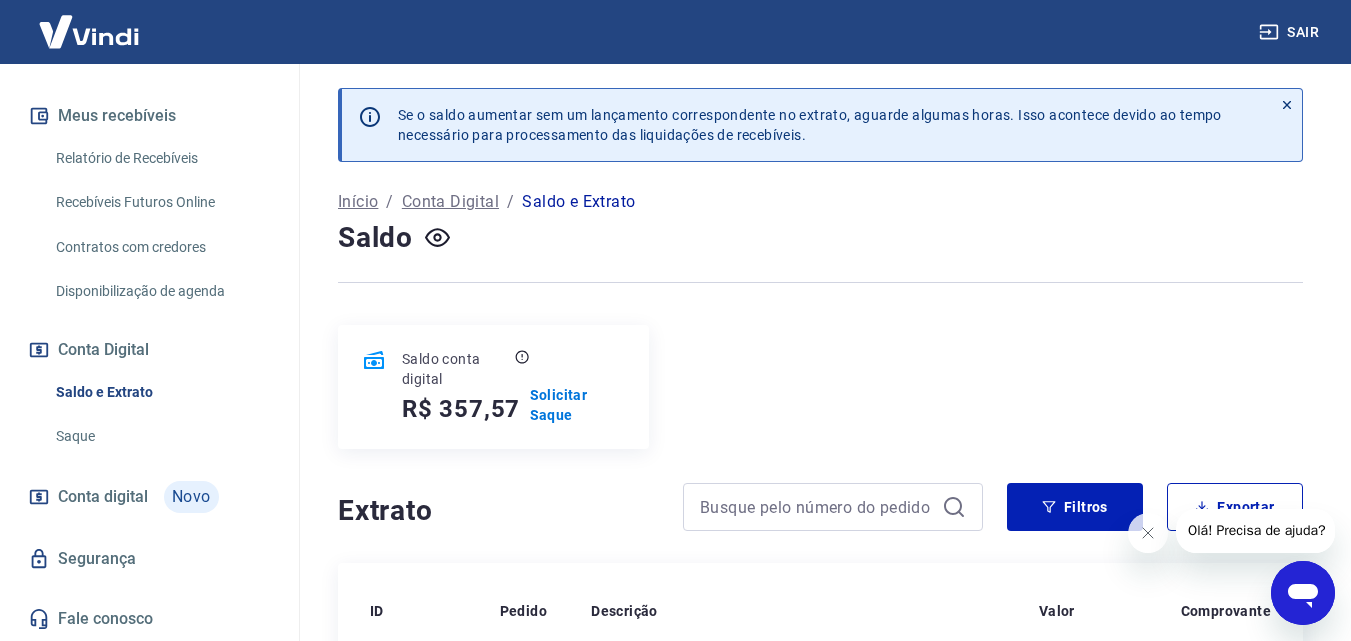 scroll, scrollTop: 160, scrollLeft: 0, axis: vertical 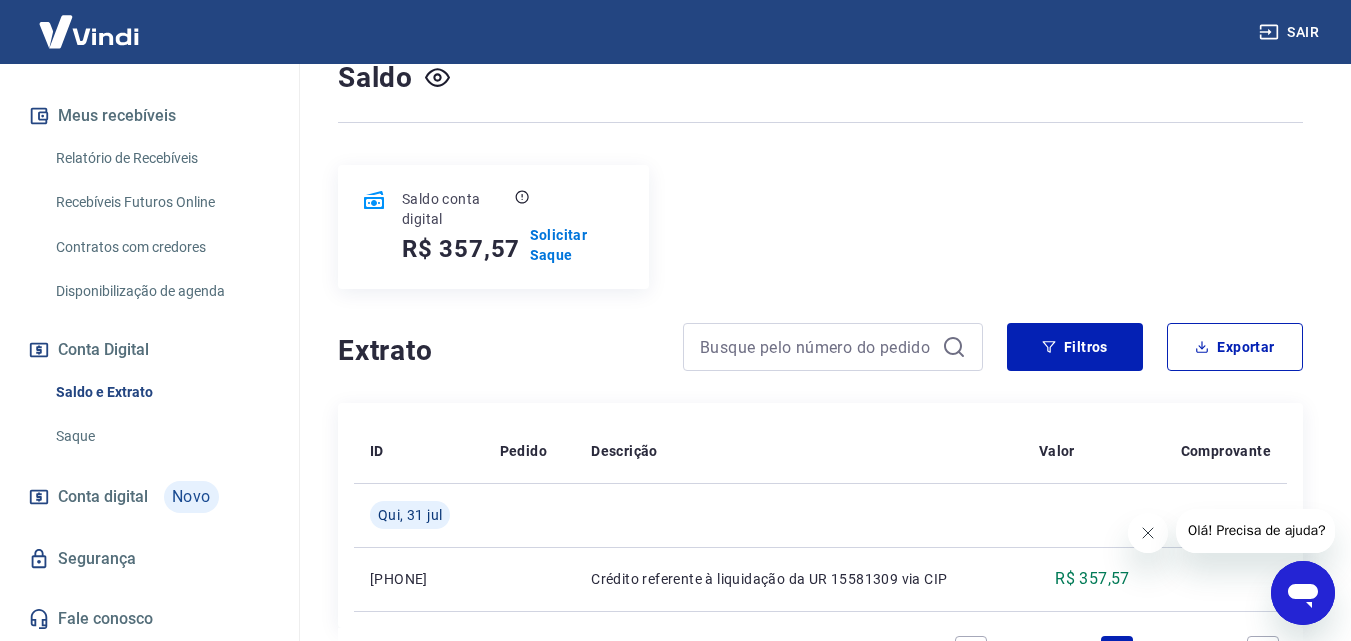 click 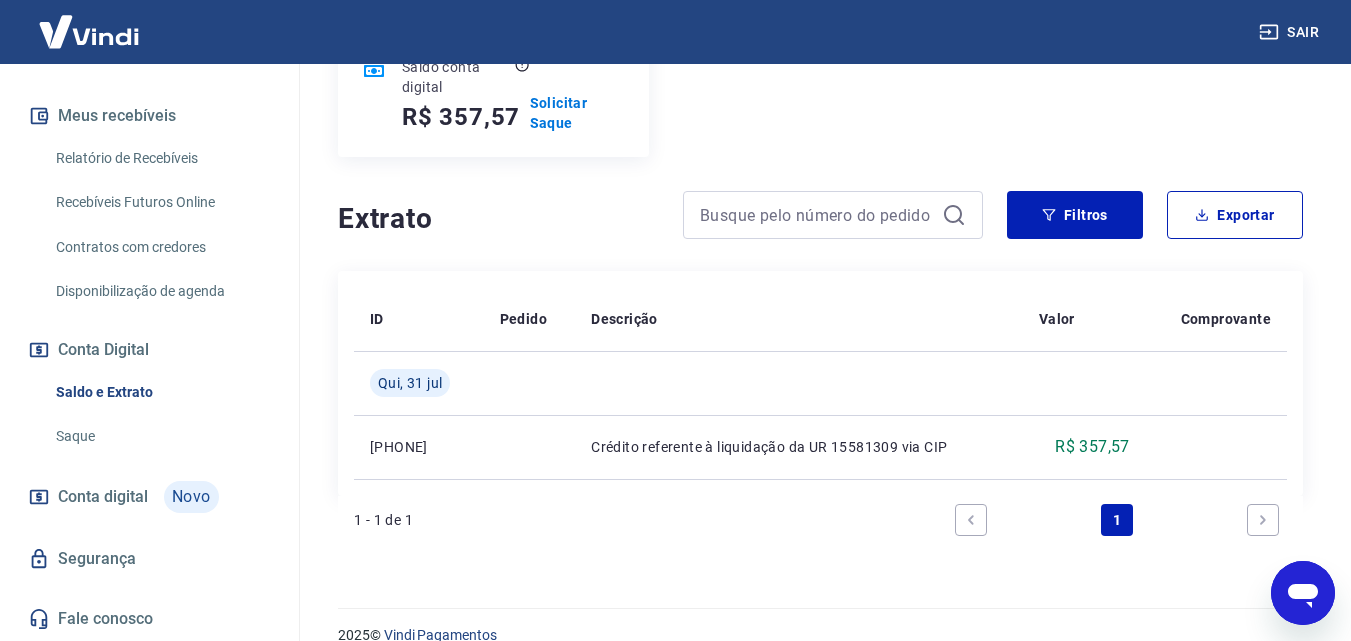 scroll, scrollTop: 321, scrollLeft: 0, axis: vertical 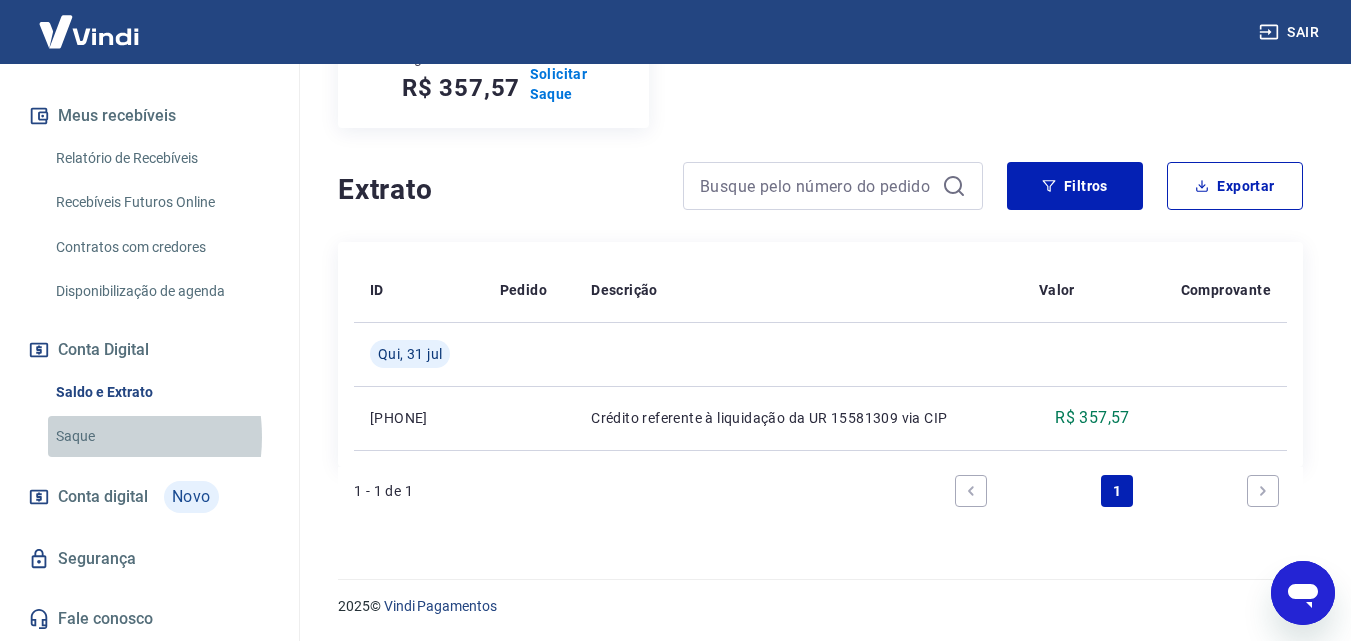click on "Saque" at bounding box center [161, 436] 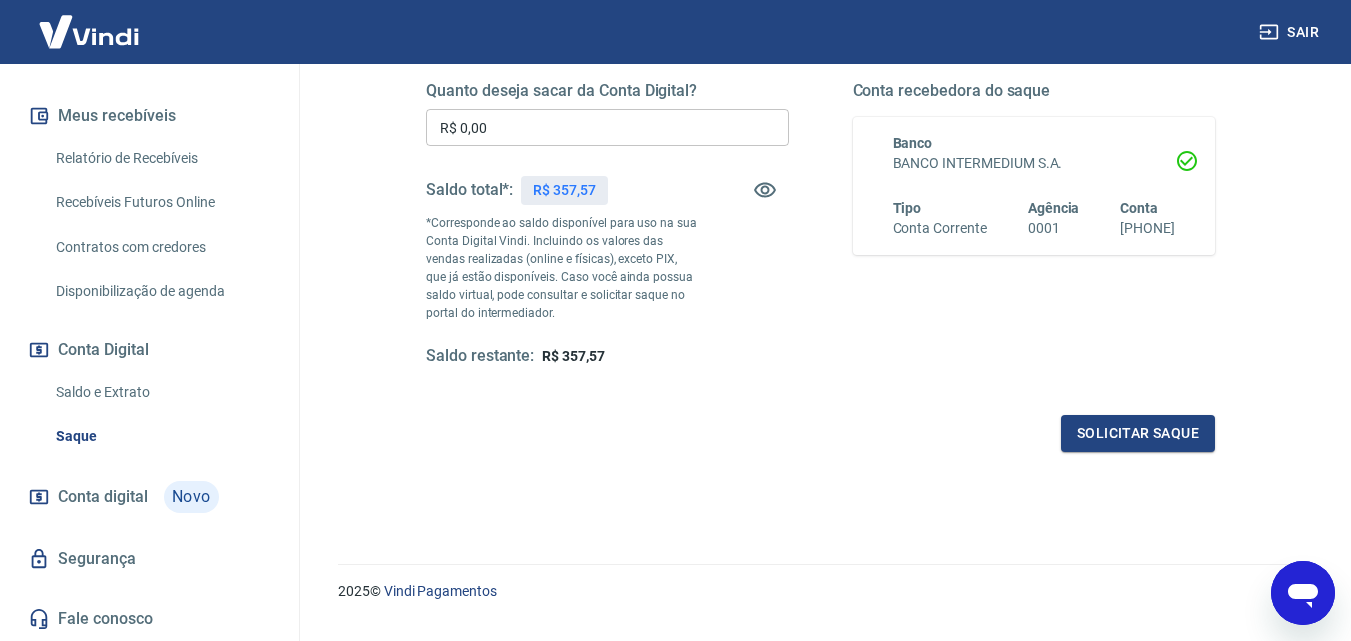 scroll, scrollTop: 0, scrollLeft: 0, axis: both 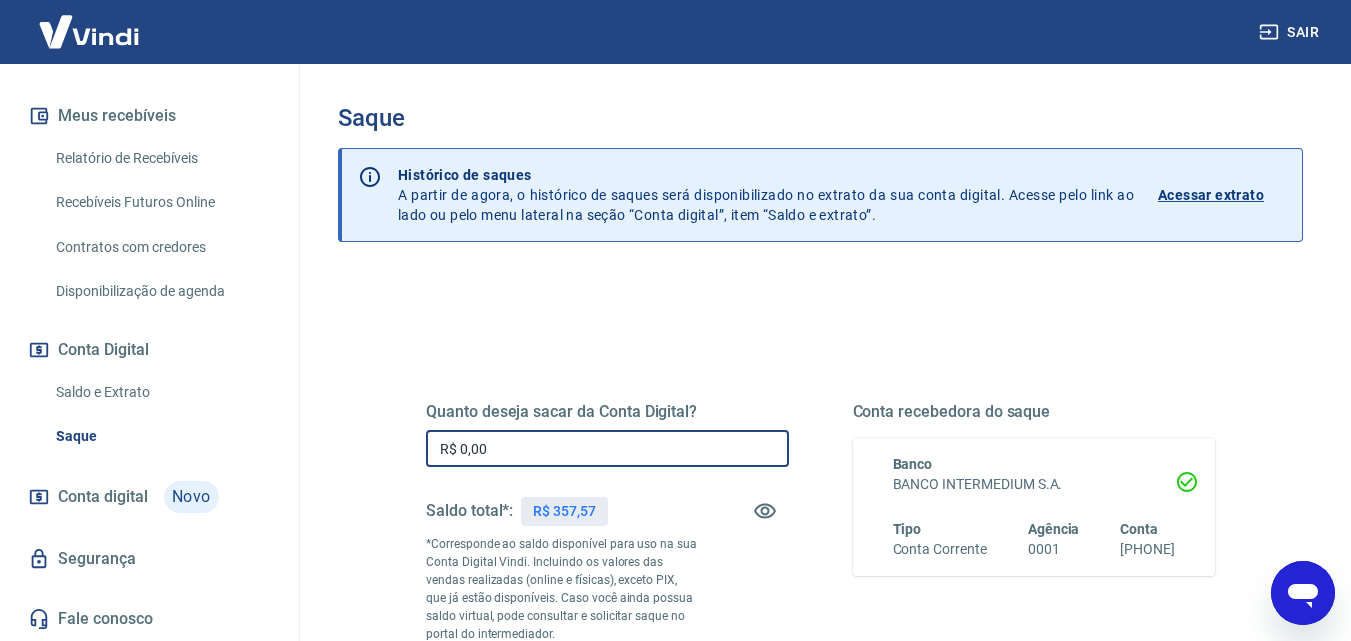 click on "R$ 0,00" at bounding box center [607, 448] 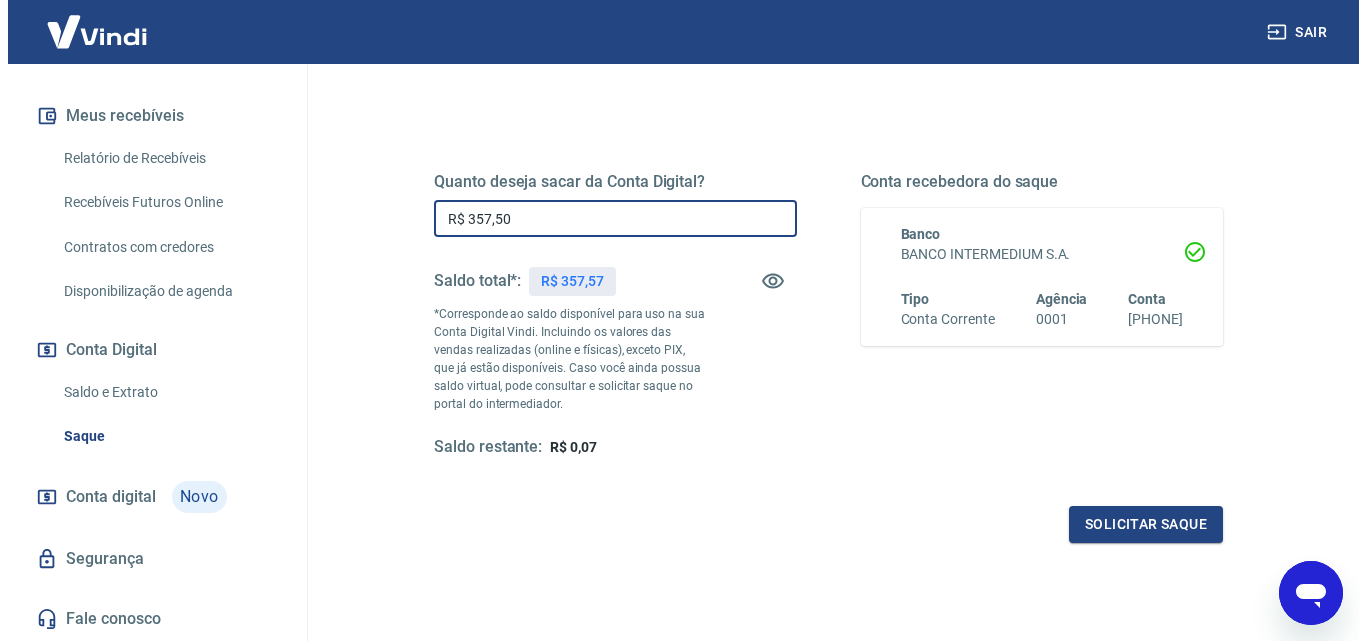 scroll, scrollTop: 240, scrollLeft: 0, axis: vertical 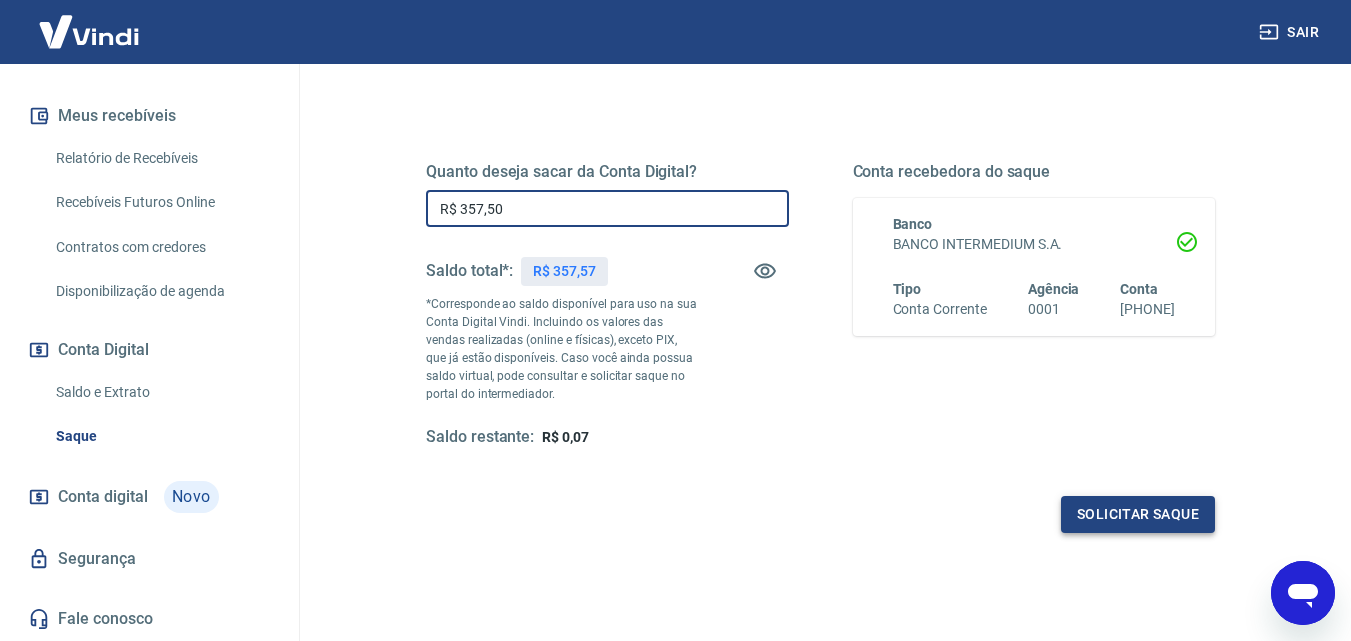 type on "R$ 357,50" 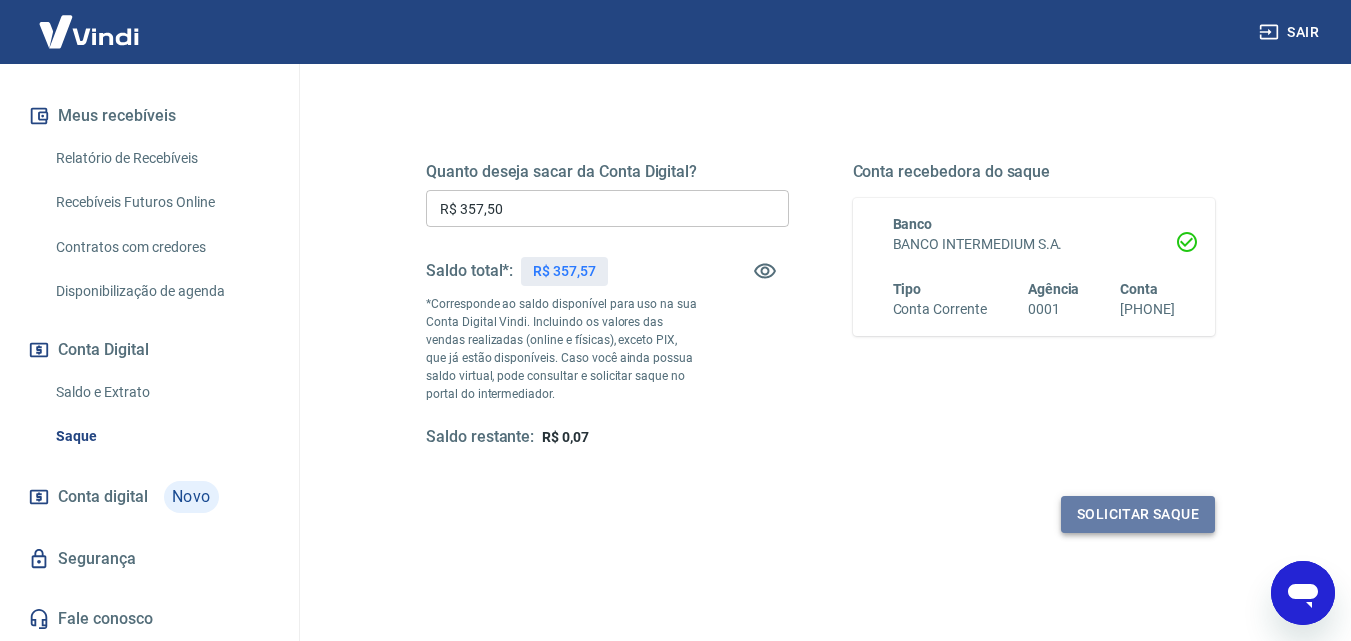 click on "Solicitar saque" at bounding box center (1138, 514) 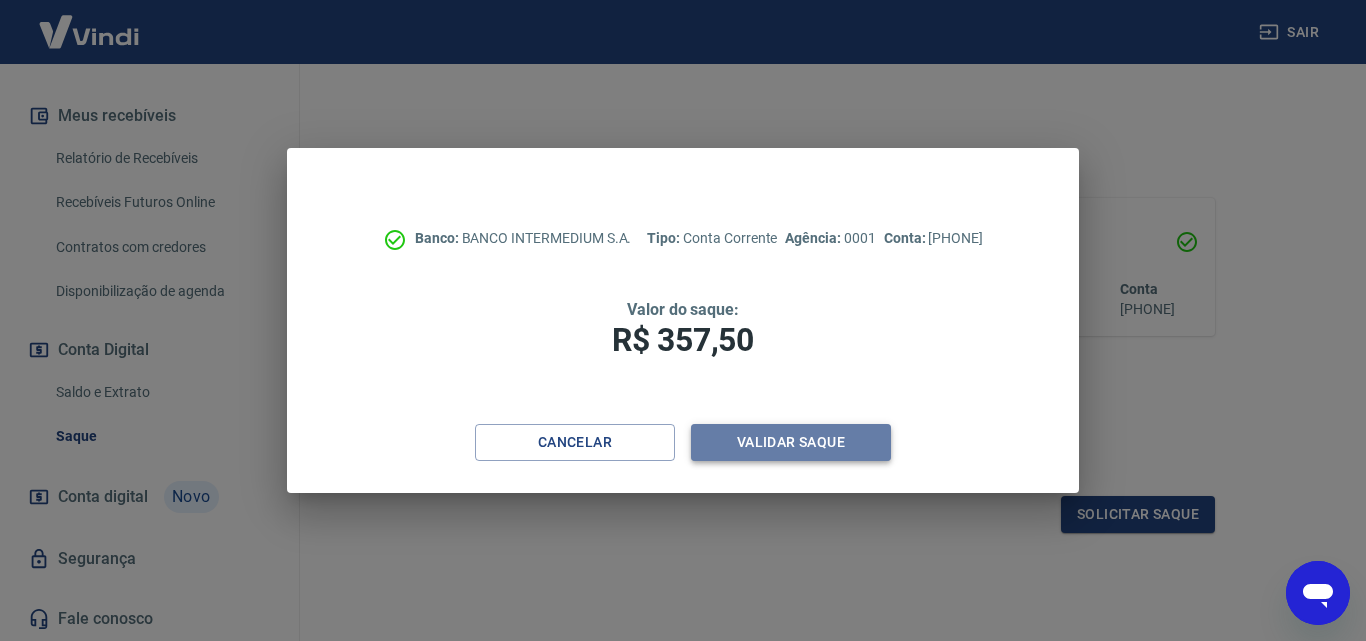 click on "Validar saque" at bounding box center [791, 442] 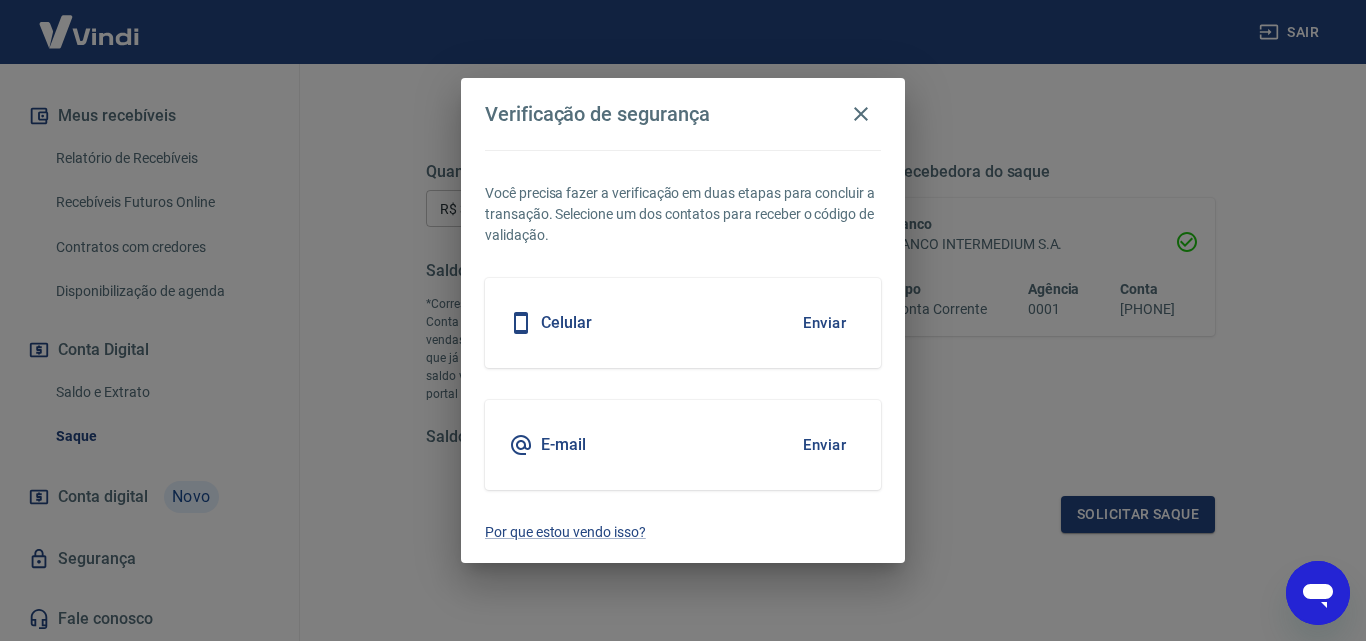 click on "Enviar" at bounding box center [824, 323] 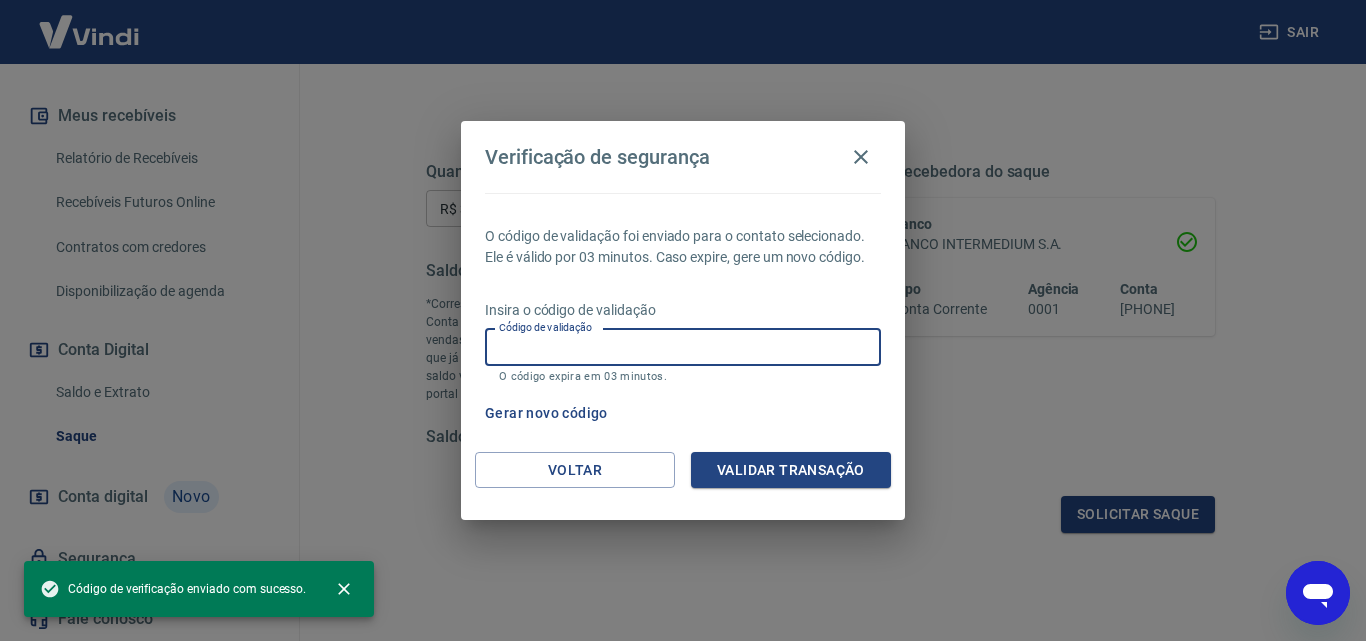 click on "Código de validação" at bounding box center (683, 347) 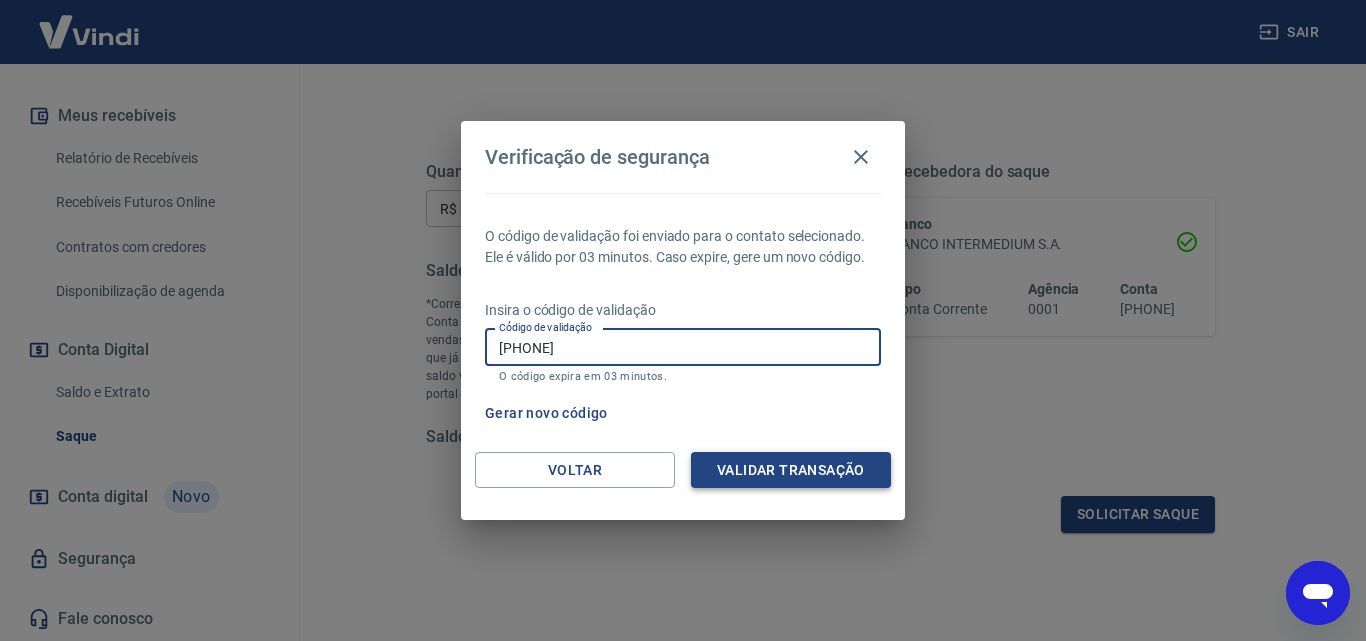 type on "285579" 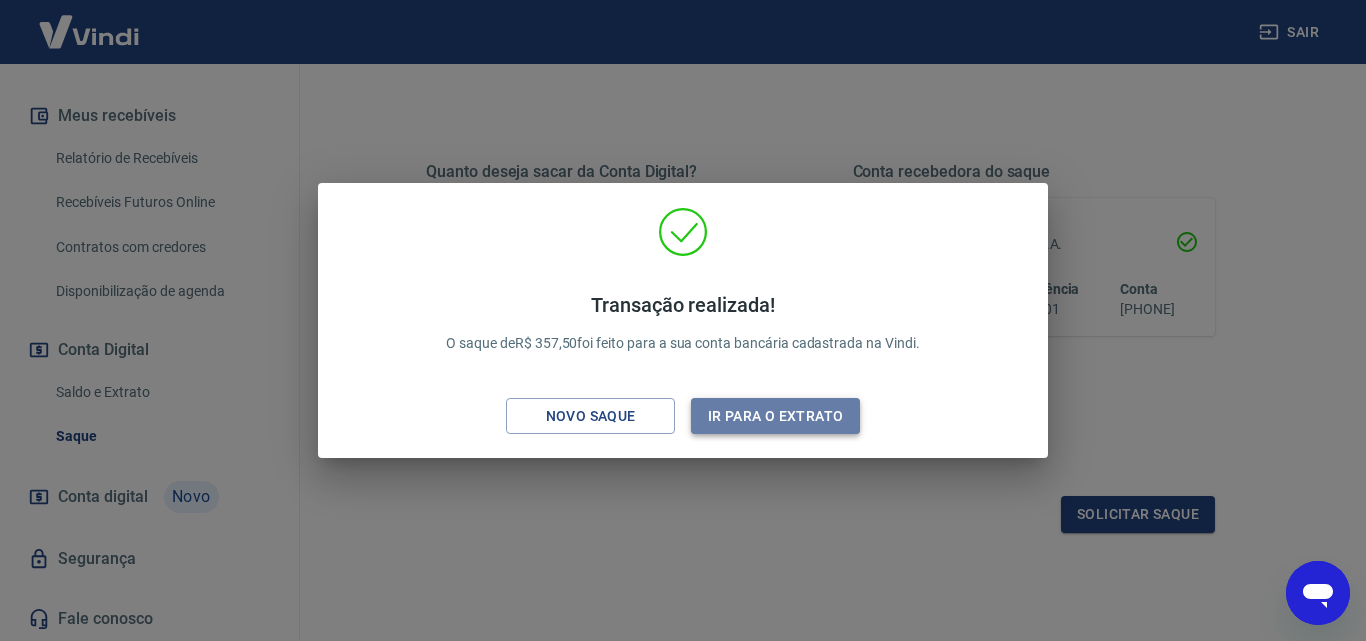 click on "Ir para o extrato" at bounding box center [775, 416] 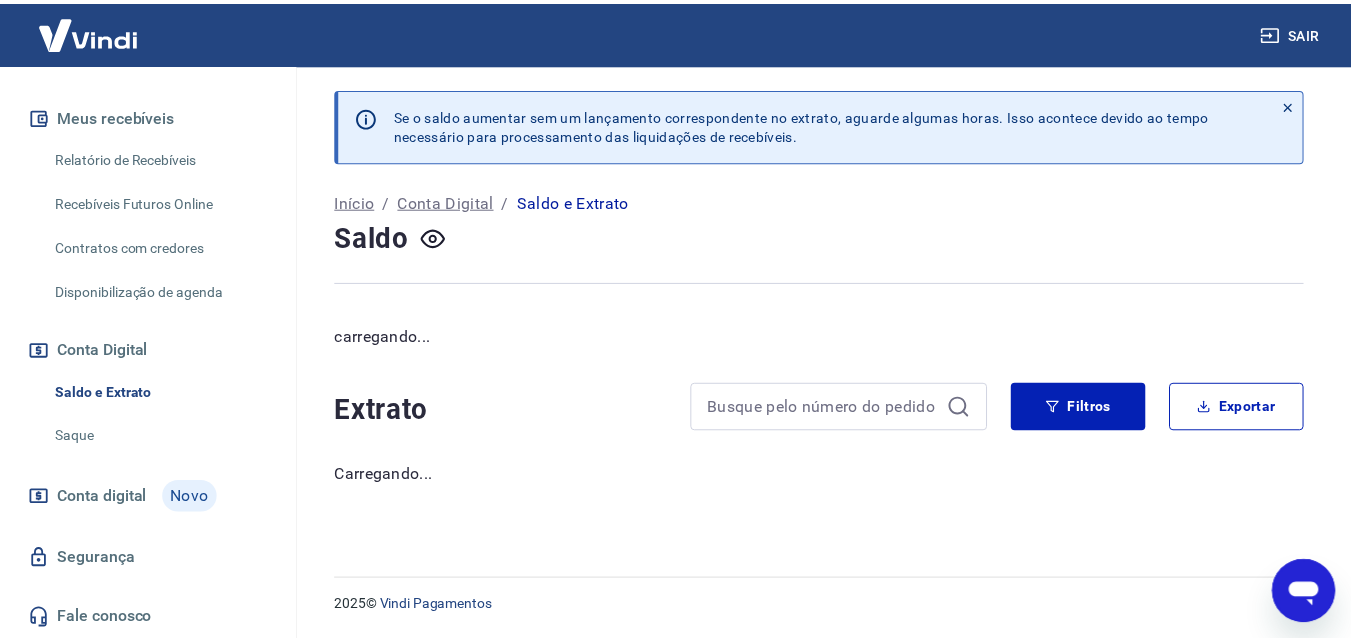 scroll, scrollTop: 0, scrollLeft: 0, axis: both 